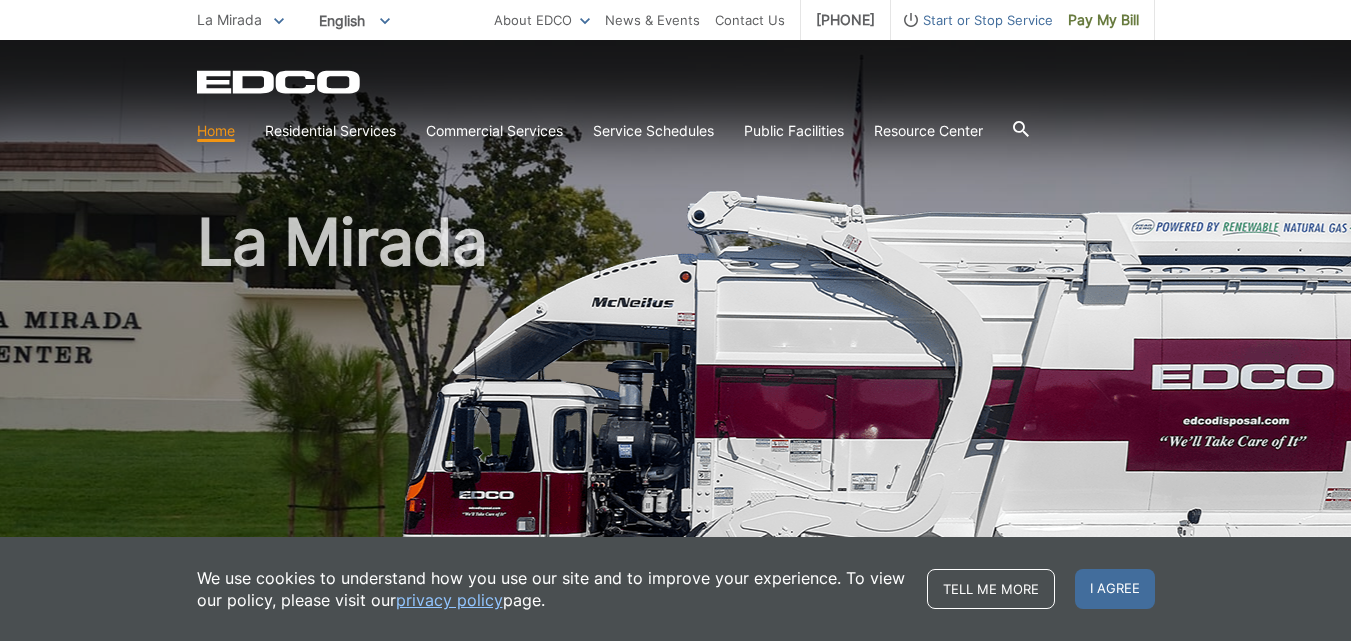 scroll, scrollTop: 0, scrollLeft: 0, axis: both 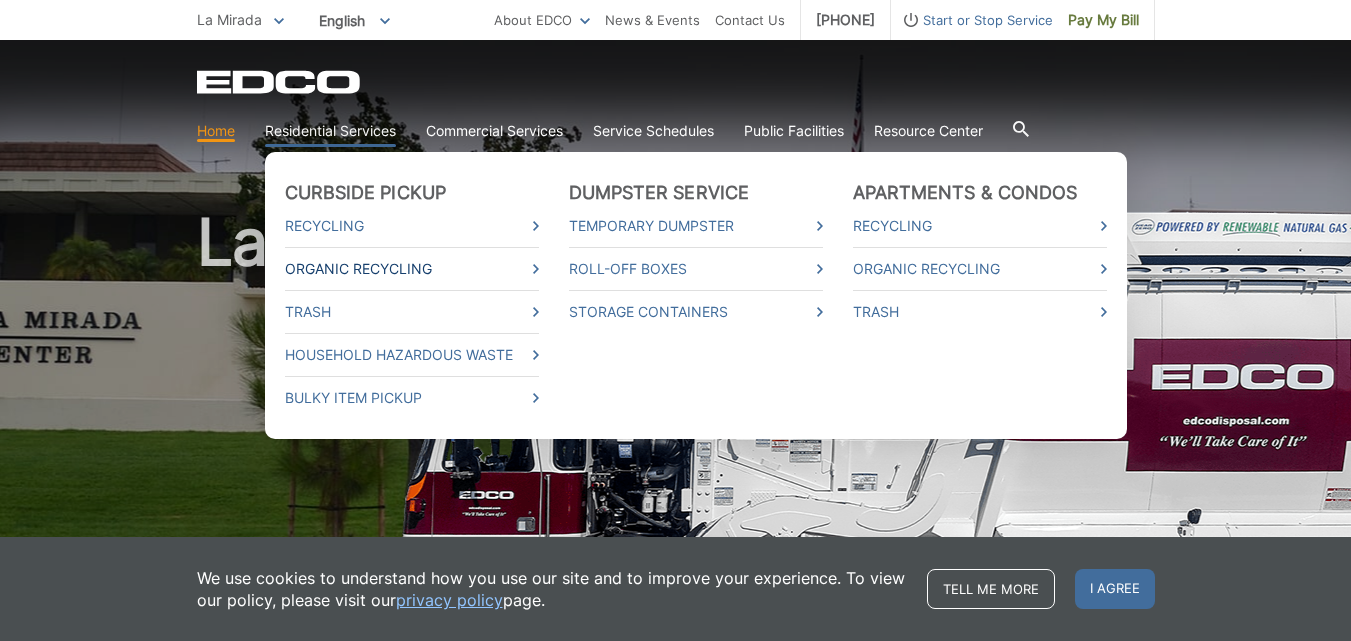 click on "Organic Recycling" at bounding box center [412, 269] 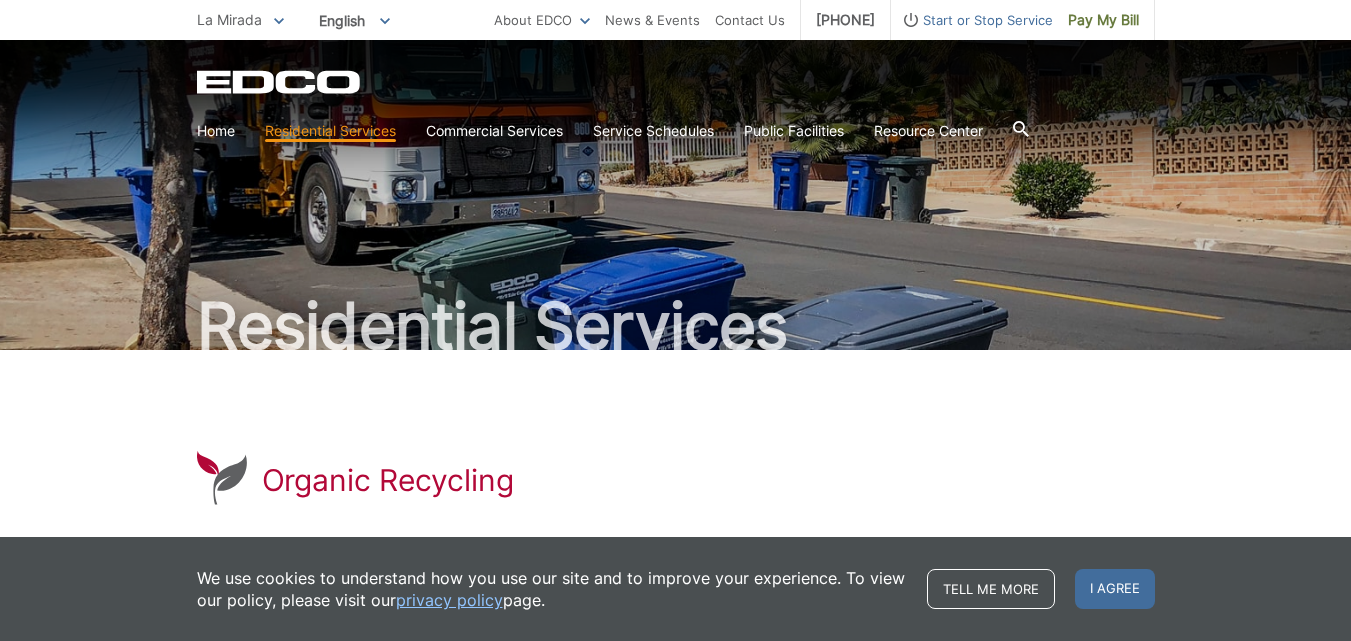 scroll, scrollTop: 0, scrollLeft: 0, axis: both 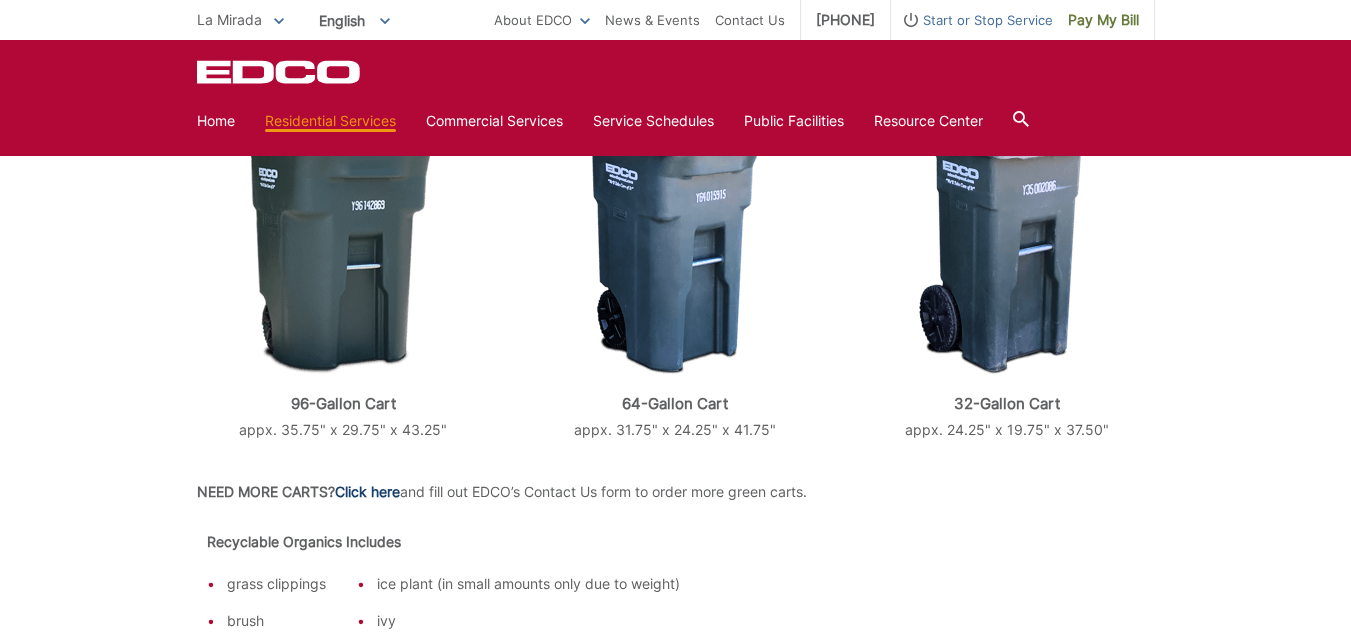 click on "Click here" at bounding box center [367, 492] 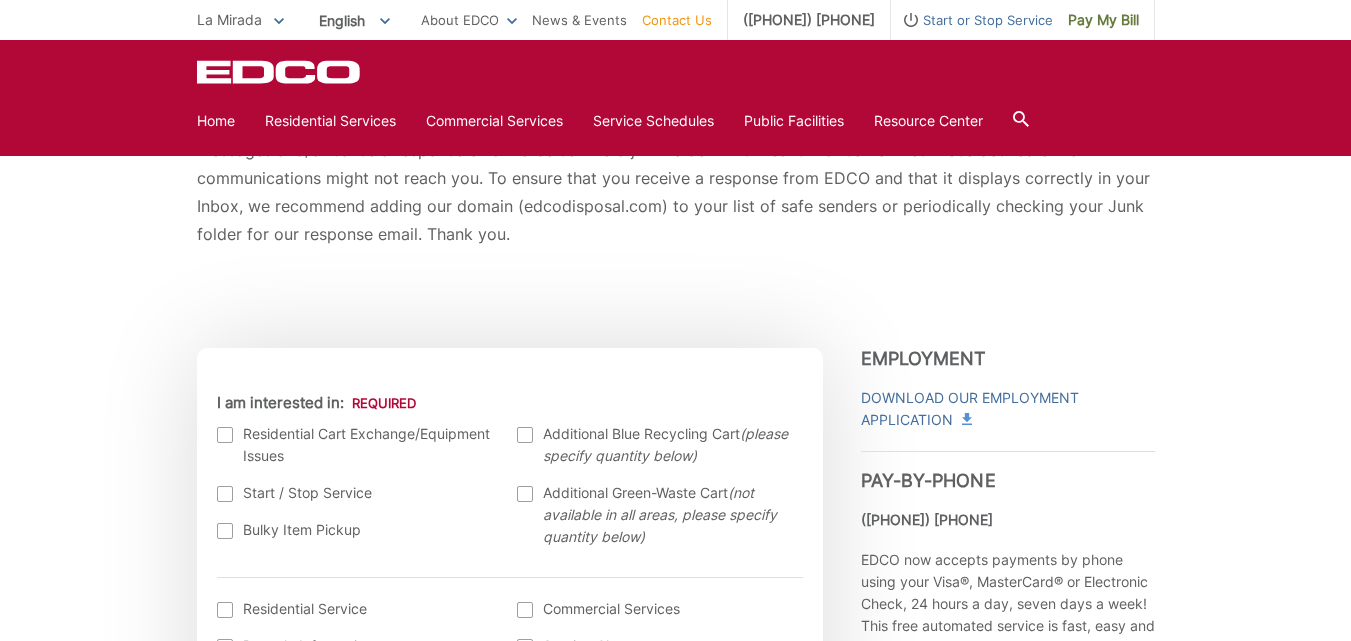 scroll, scrollTop: 400, scrollLeft: 0, axis: vertical 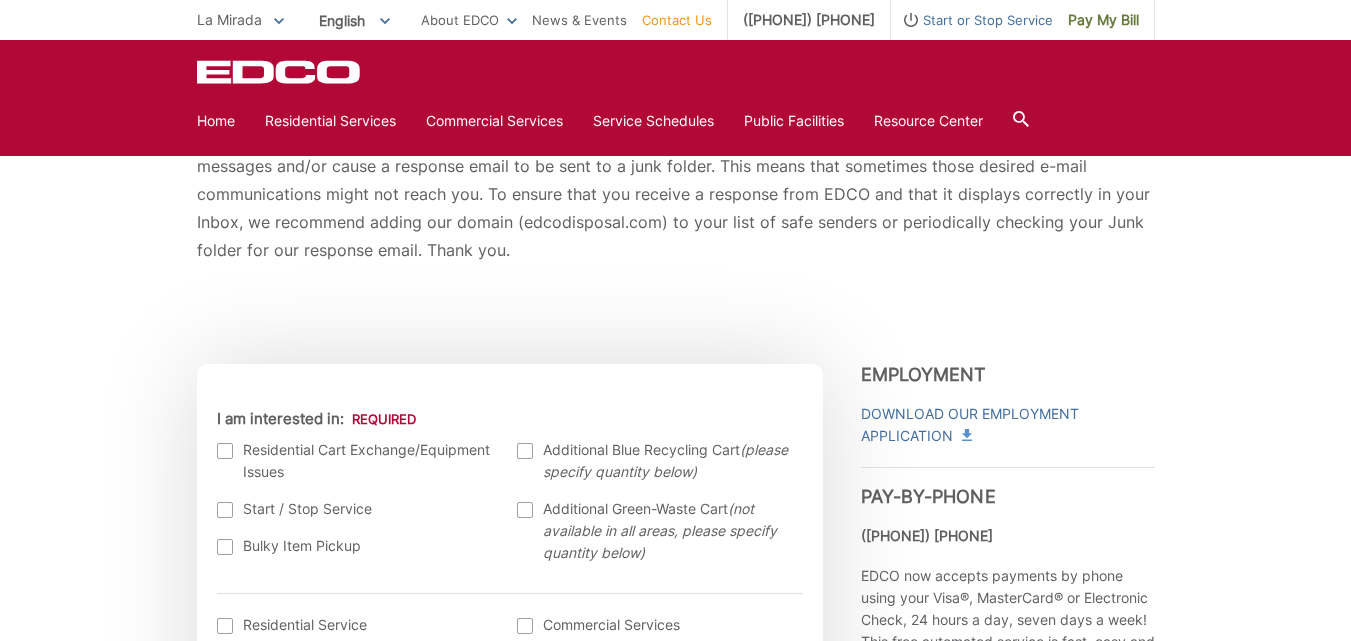 click at bounding box center [525, 510] 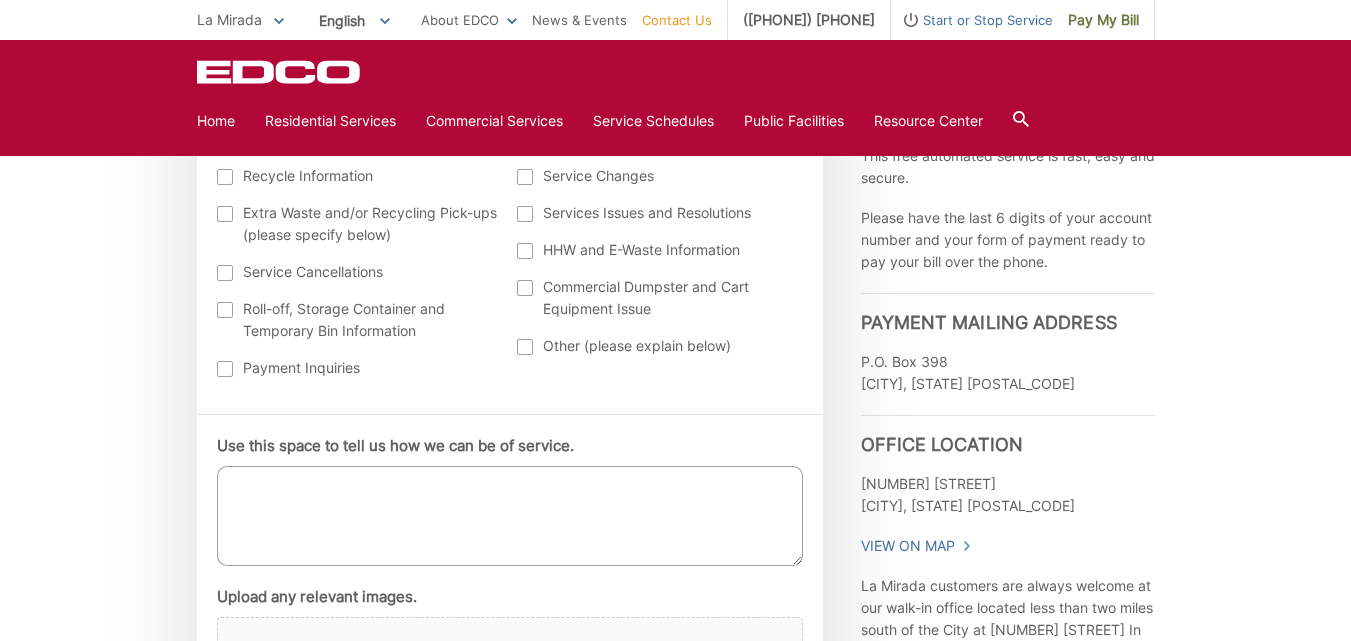 scroll, scrollTop: 1000, scrollLeft: 0, axis: vertical 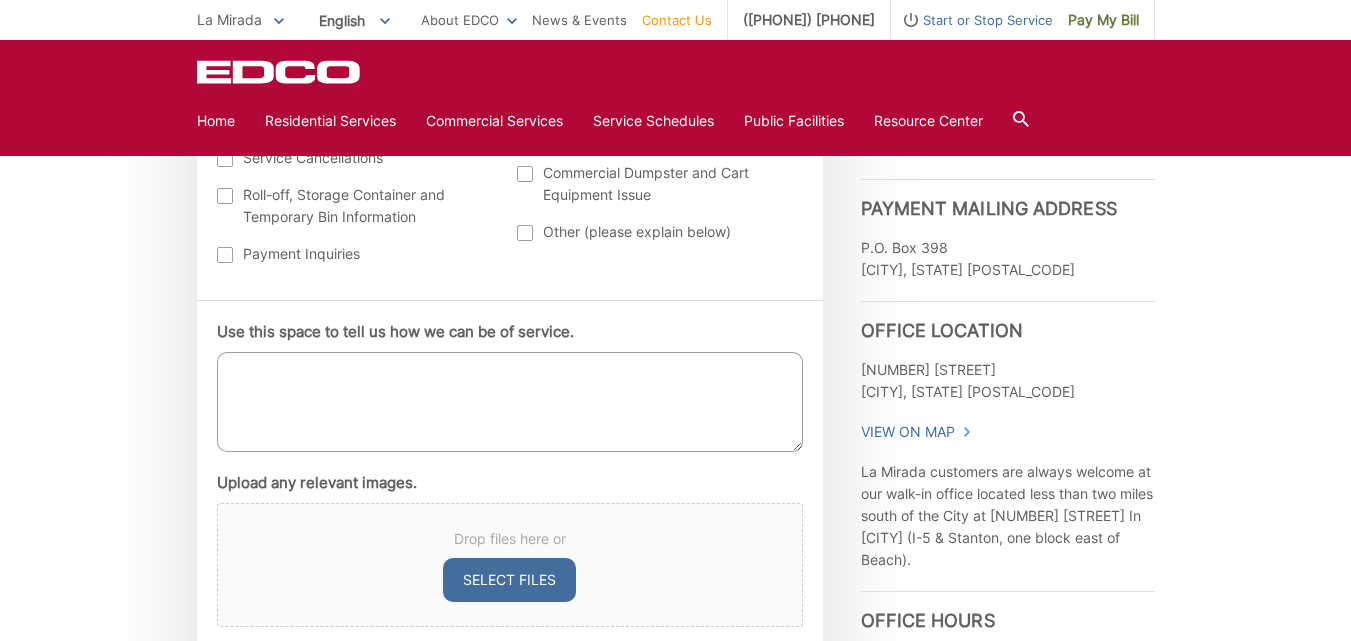 click on "Use this space to tell us how we can be of service." at bounding box center (510, 402) 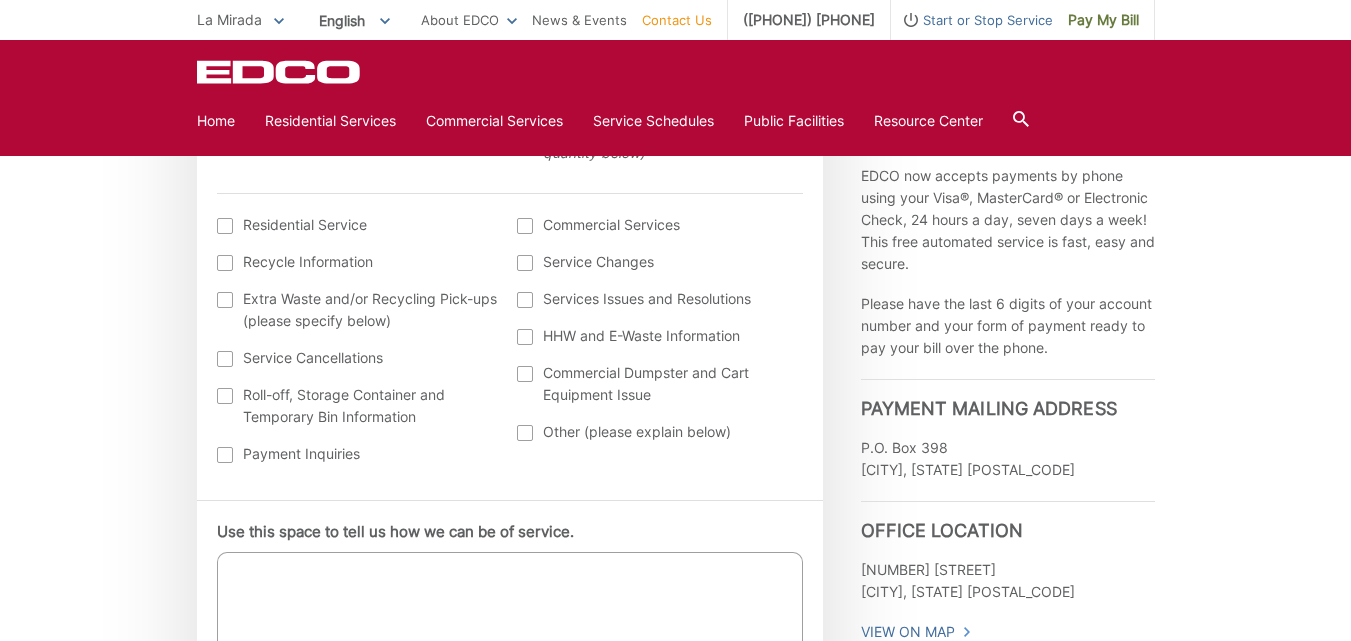 scroll, scrollTop: 900, scrollLeft: 0, axis: vertical 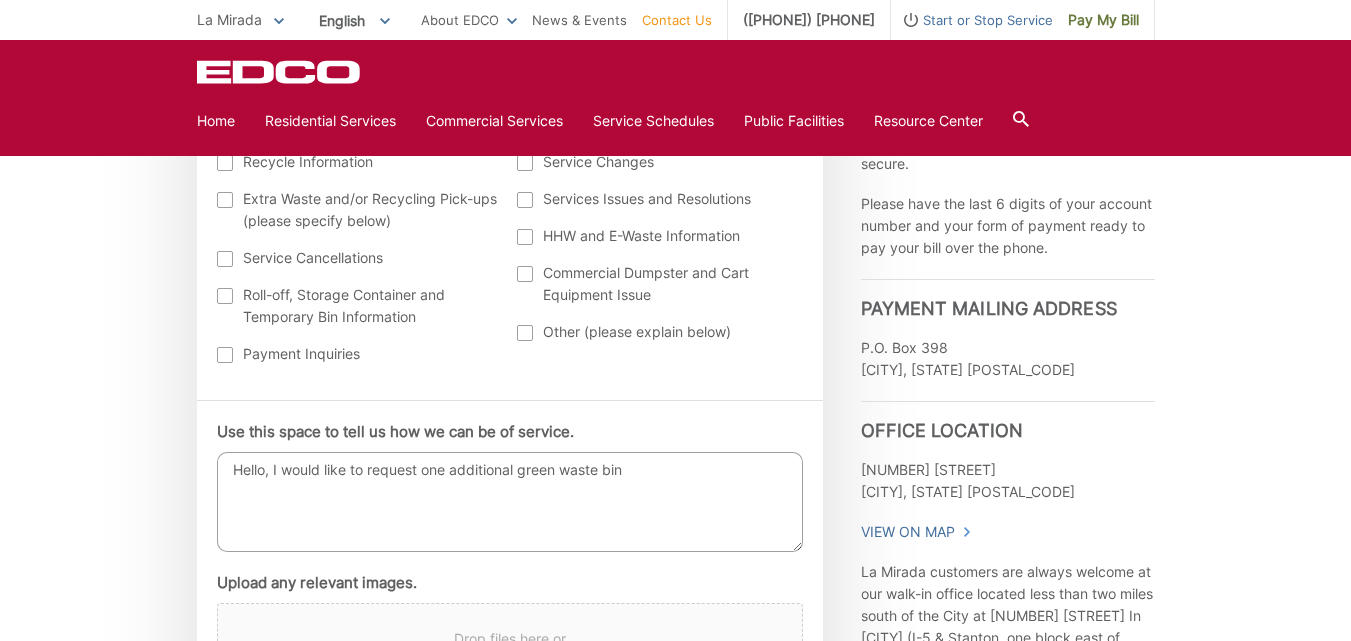 click on "Hello, Iwouldliketo request one additional green waste bin" at bounding box center (510, 502) 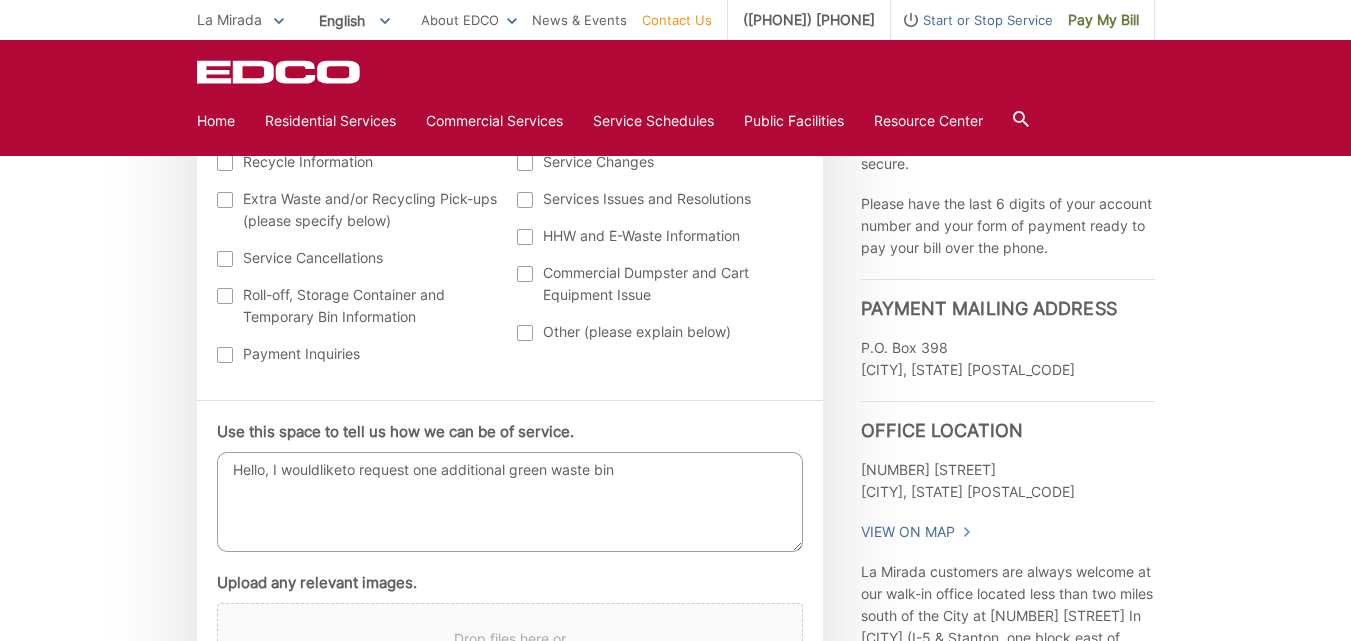 click on "Hello, I wouldliketo request one additional green waste bin" at bounding box center (510, 502) 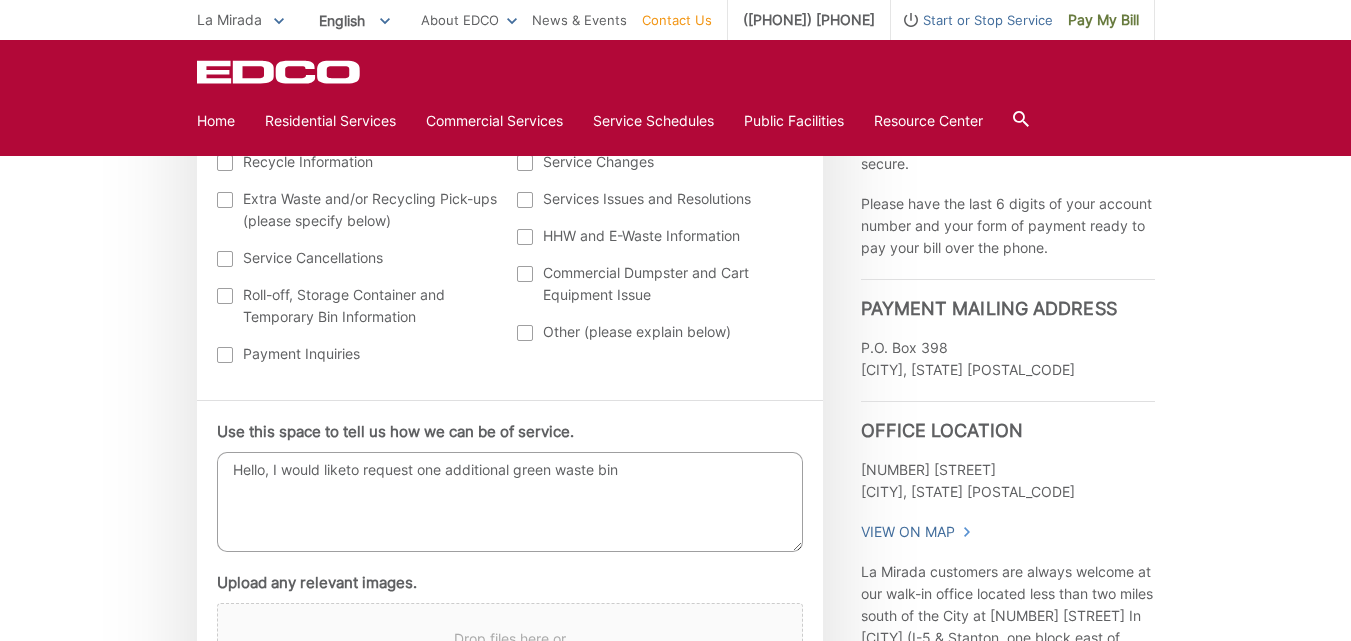 click on "Hello, I would liketo request one additional green waste bin" at bounding box center [510, 502] 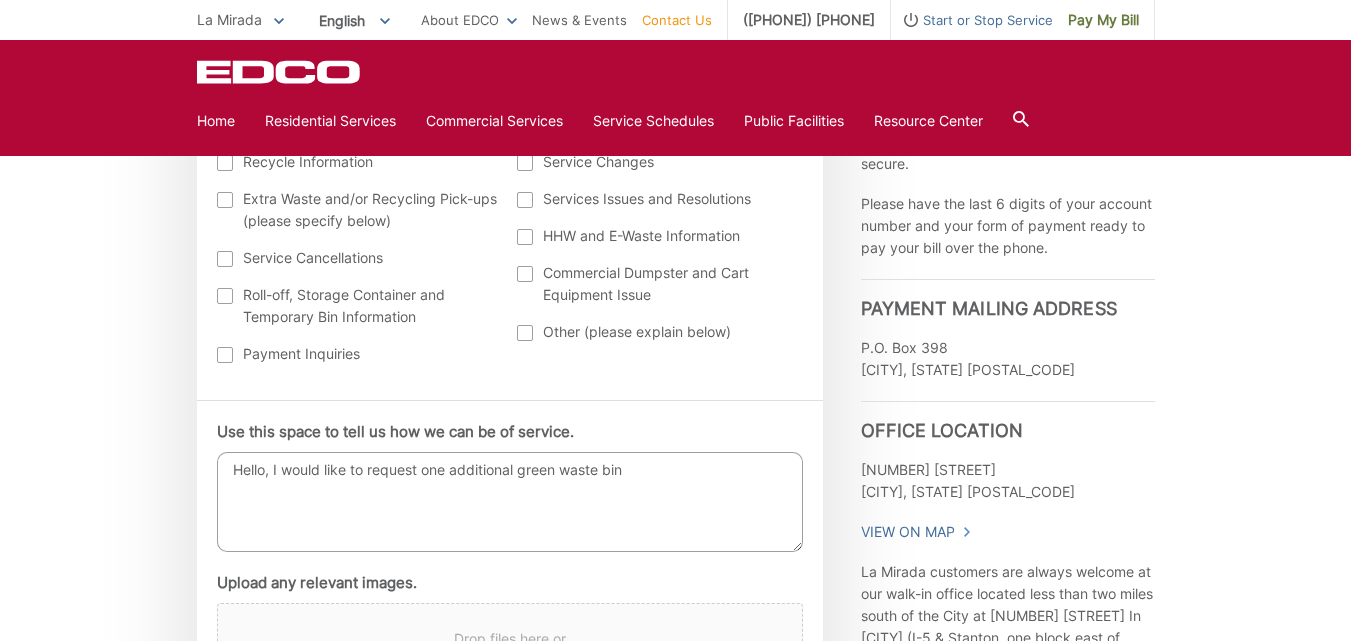 click on "Hello, I would like to request one additional green waste bin" at bounding box center (510, 502) 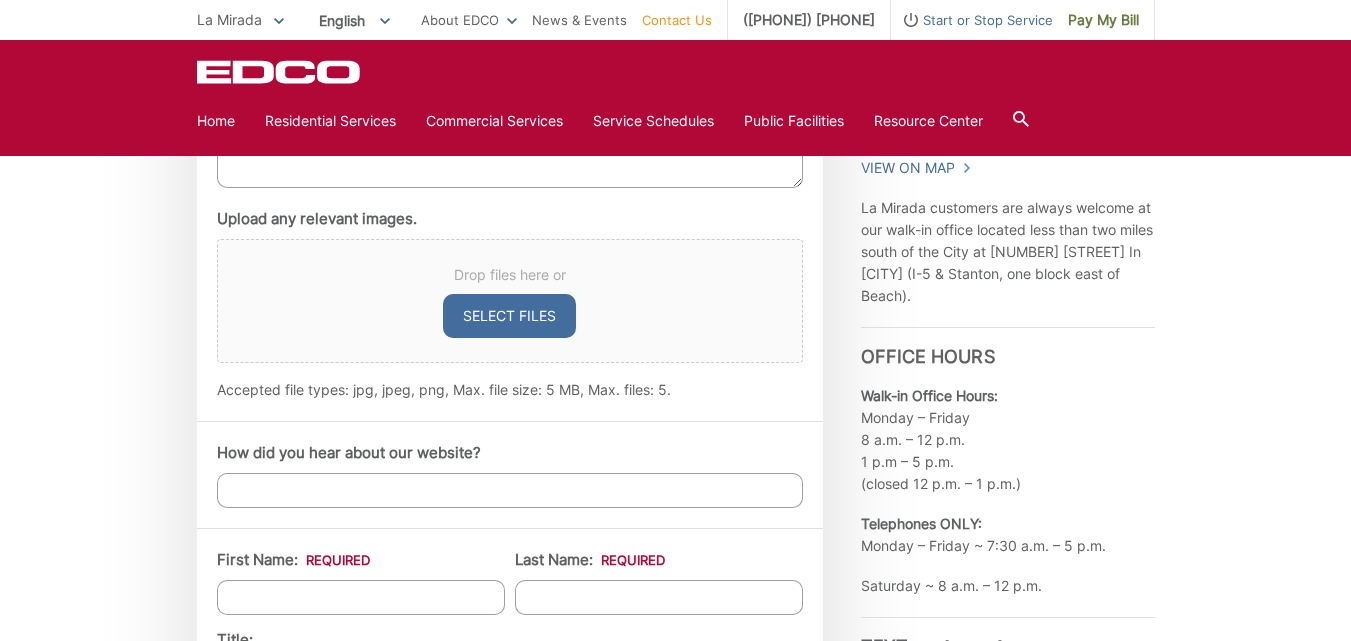 scroll, scrollTop: 1300, scrollLeft: 0, axis: vertical 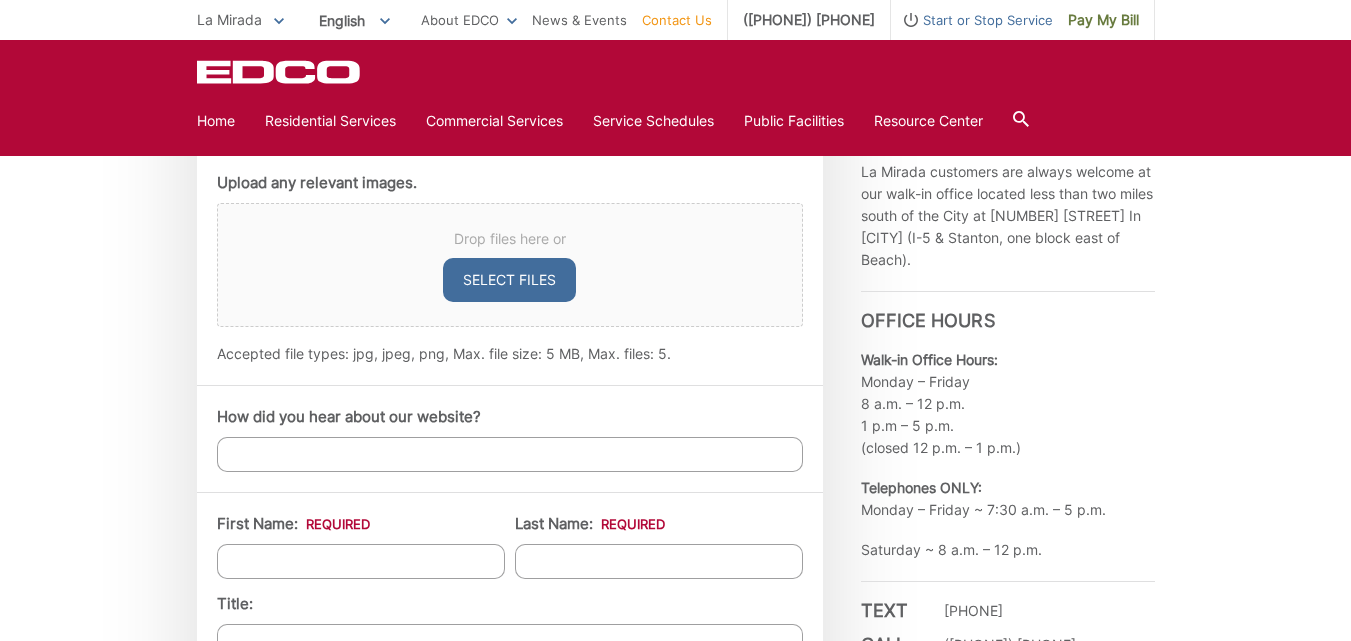 type on "Hello, I would like to request one additional green waste bin. Thank you" 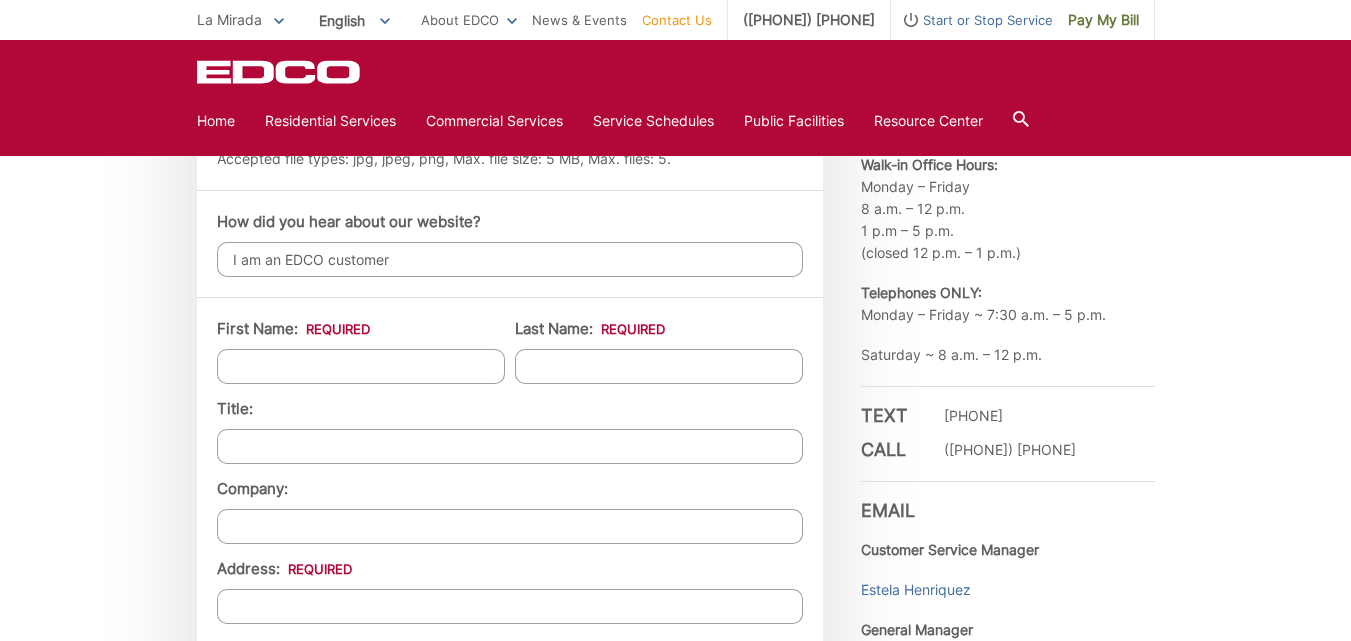 scroll, scrollTop: 1600, scrollLeft: 0, axis: vertical 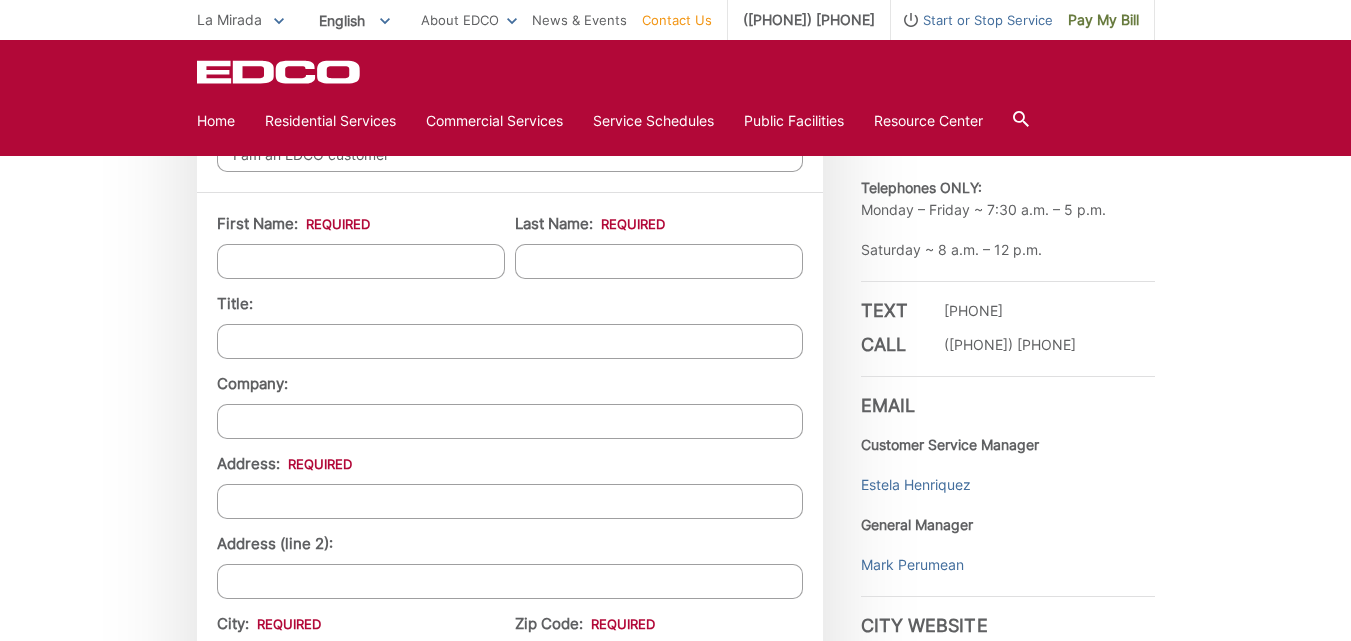 type on "I am an EDCO customer" 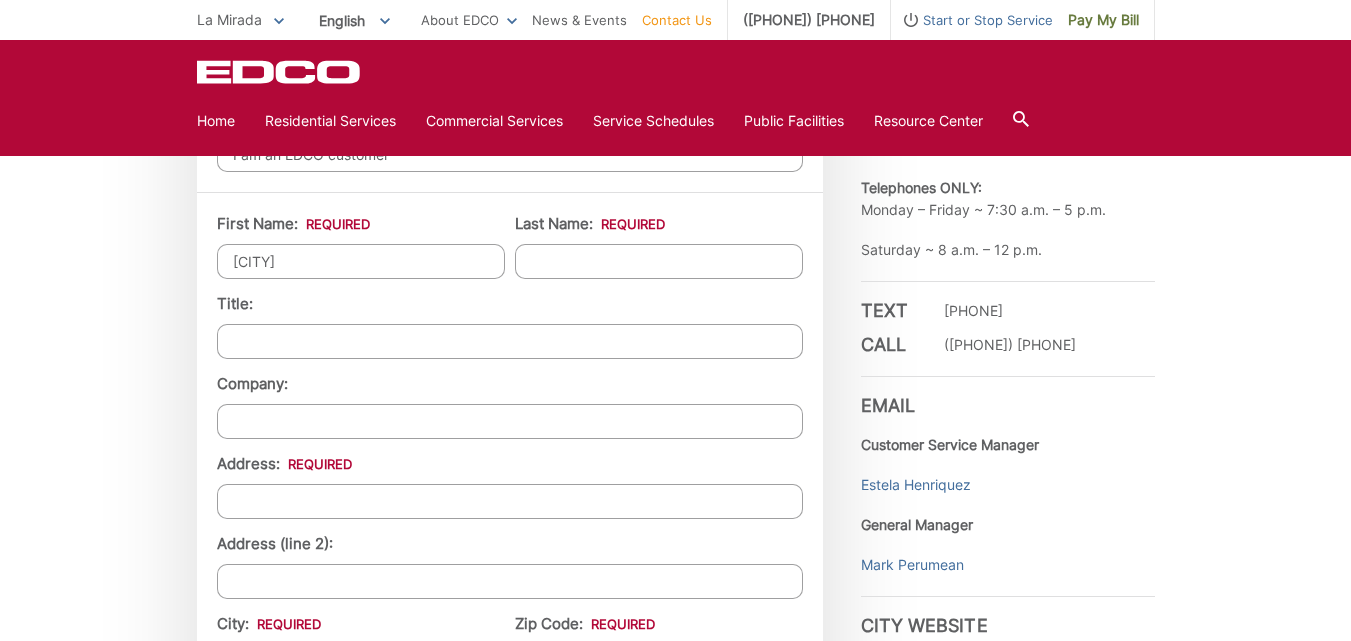 type on "Brungardt" 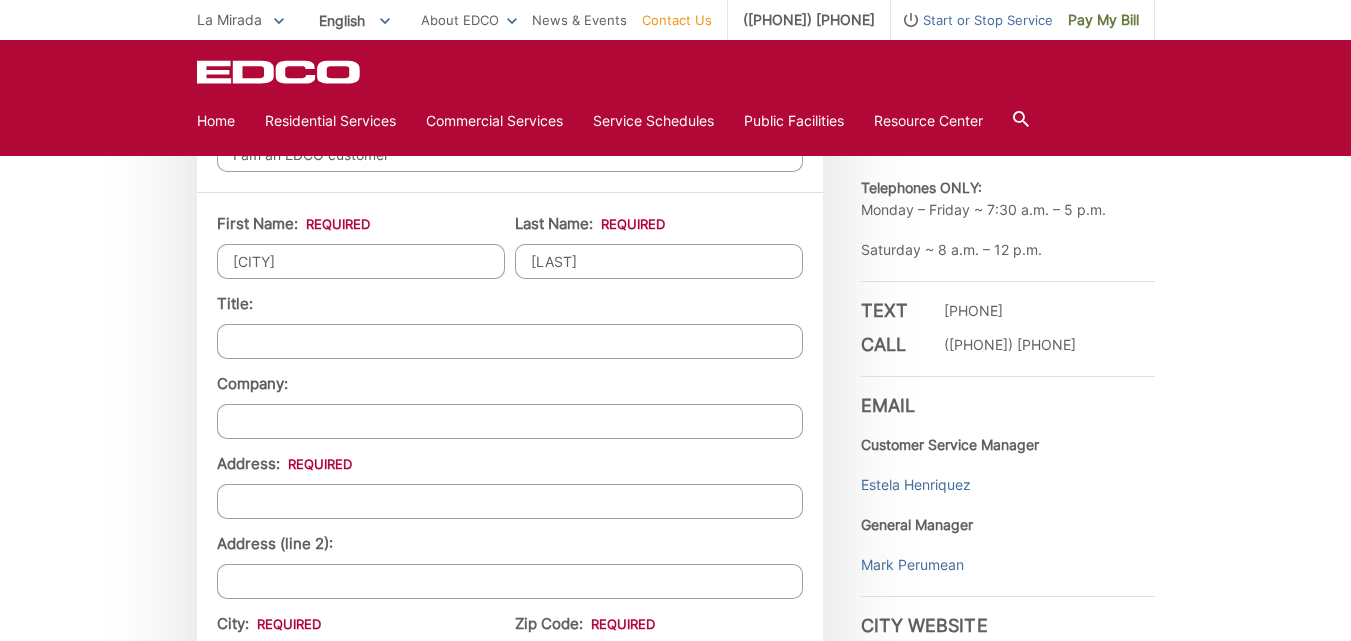 type on "15909 GOLVA DR" 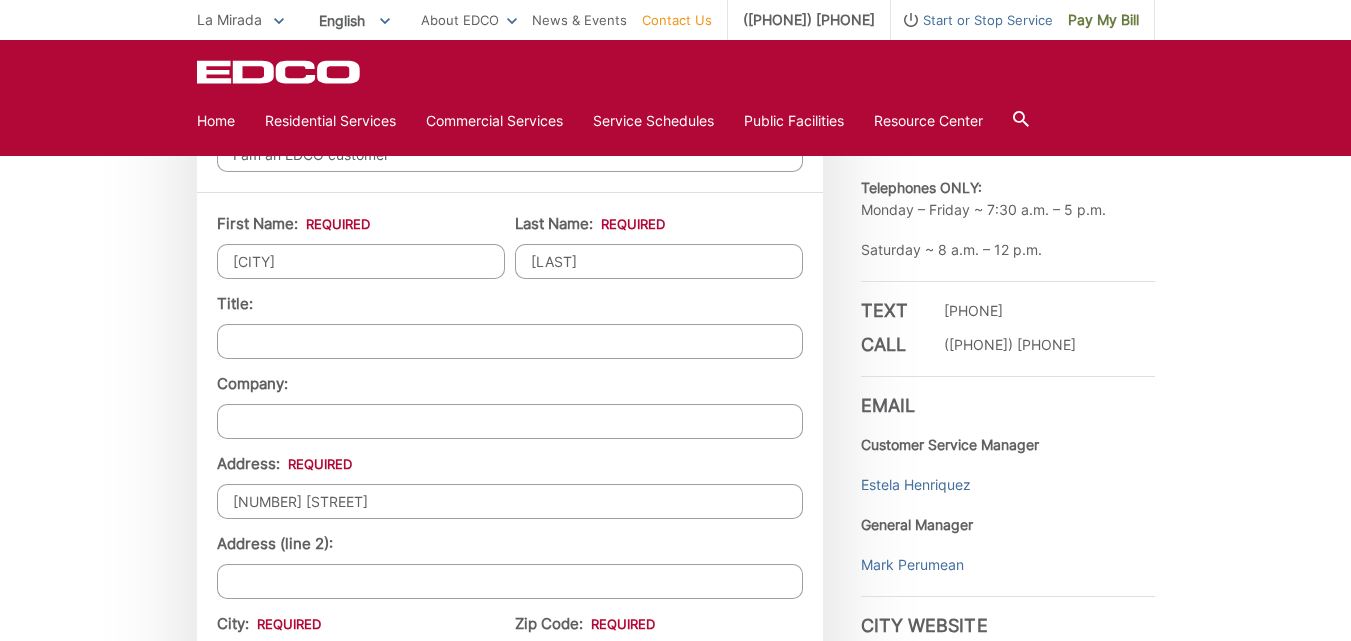 type on "LA MIRADA" 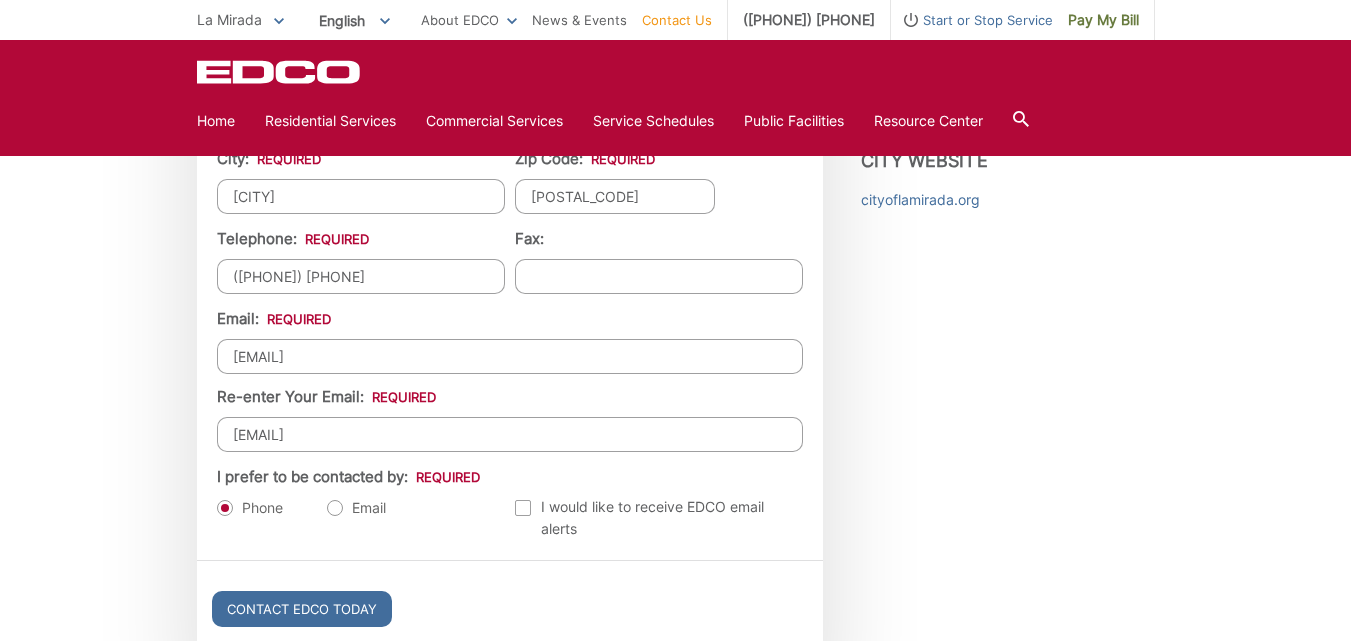 scroll, scrollTop: 2100, scrollLeft: 0, axis: vertical 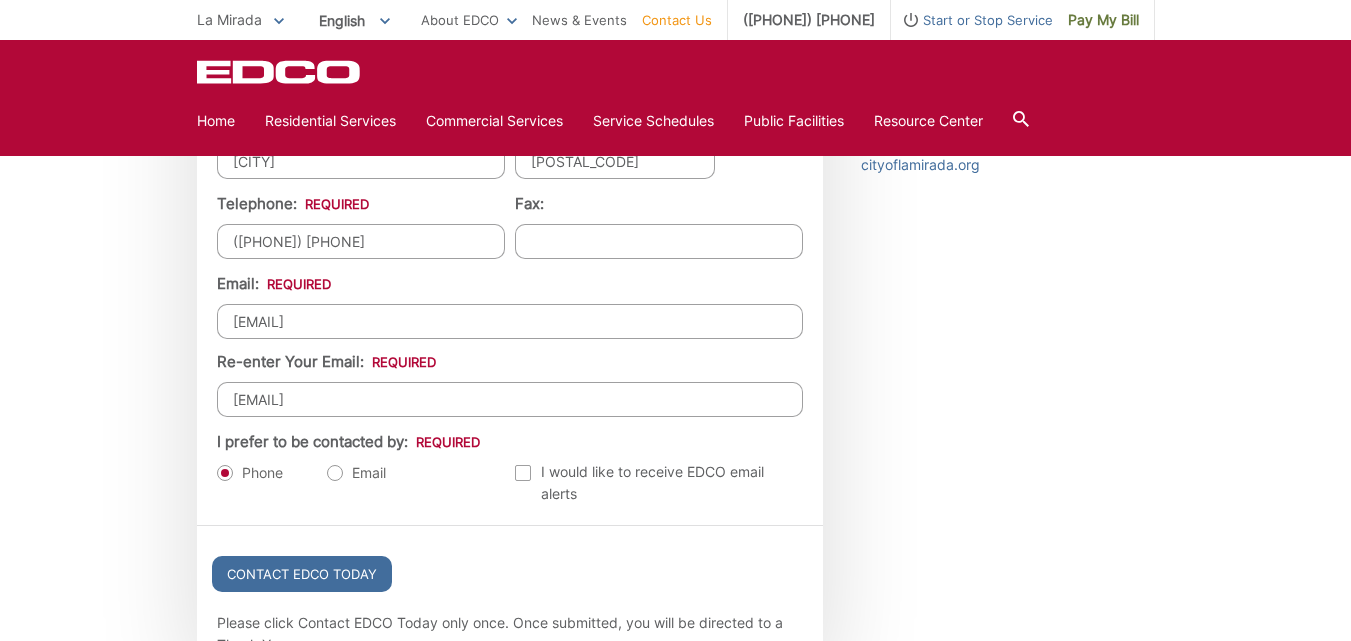 click on "Email" at bounding box center (356, 473) 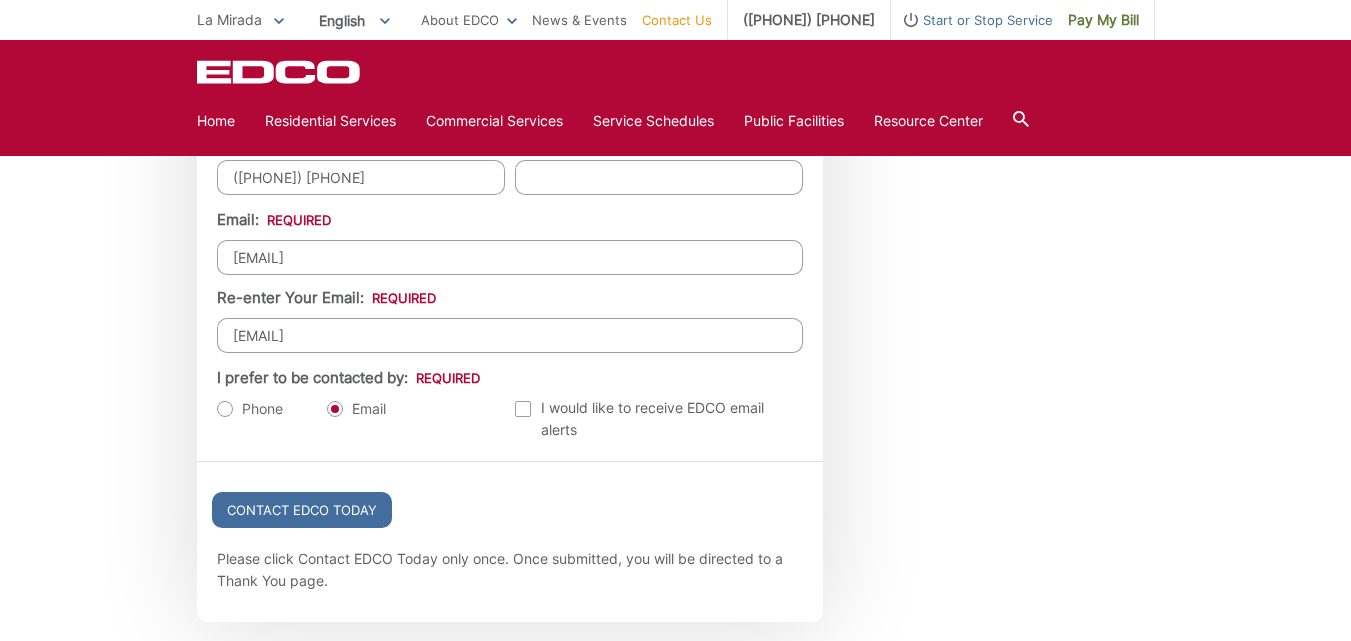 scroll, scrollTop: 2200, scrollLeft: 0, axis: vertical 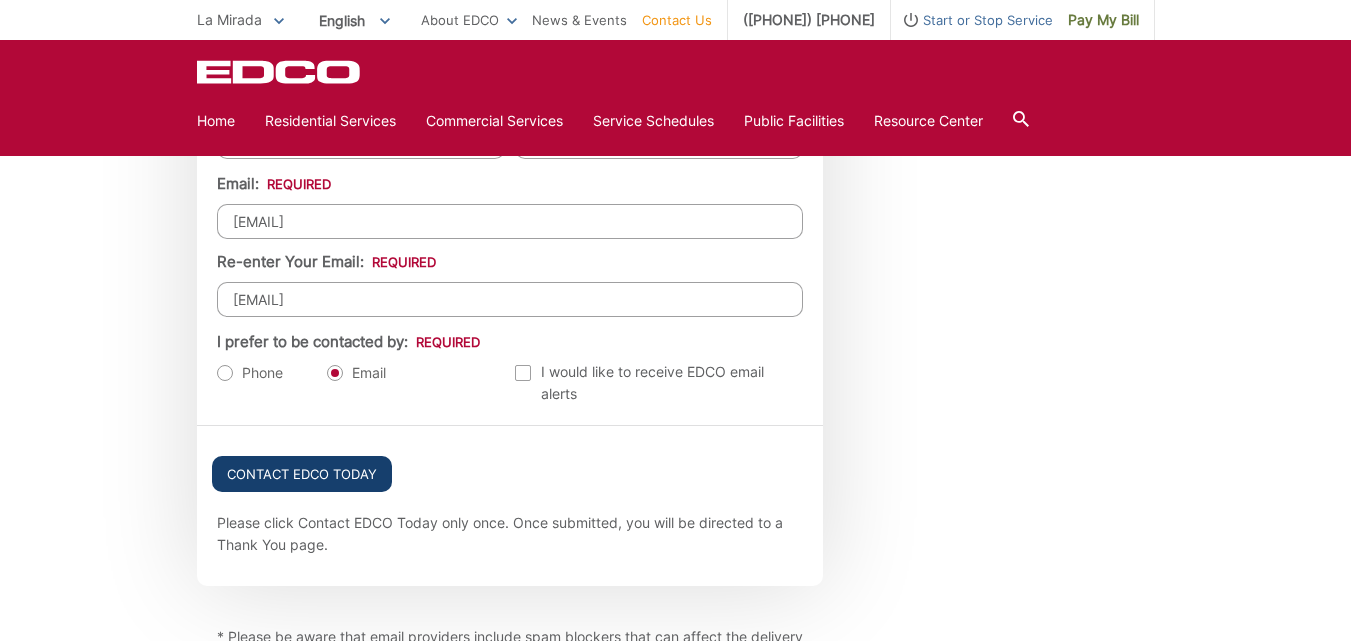 click on "Contact EDCO Today" at bounding box center [302, 474] 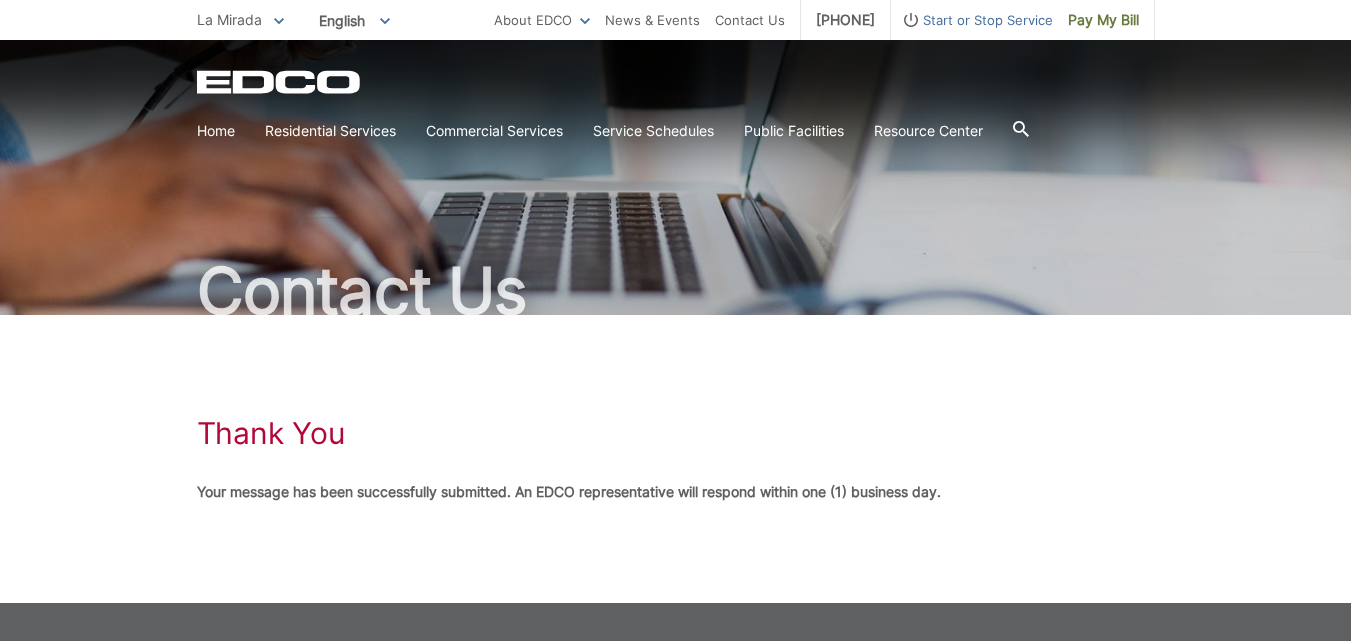 scroll, scrollTop: 0, scrollLeft: 0, axis: both 